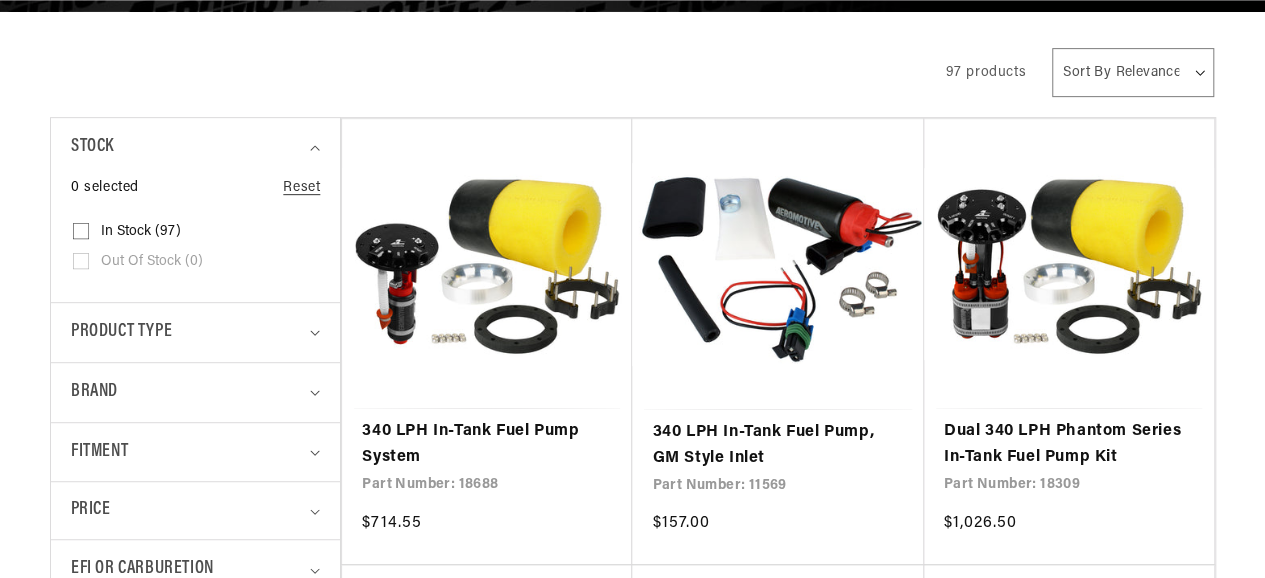 scroll, scrollTop: 404, scrollLeft: 0, axis: vertical 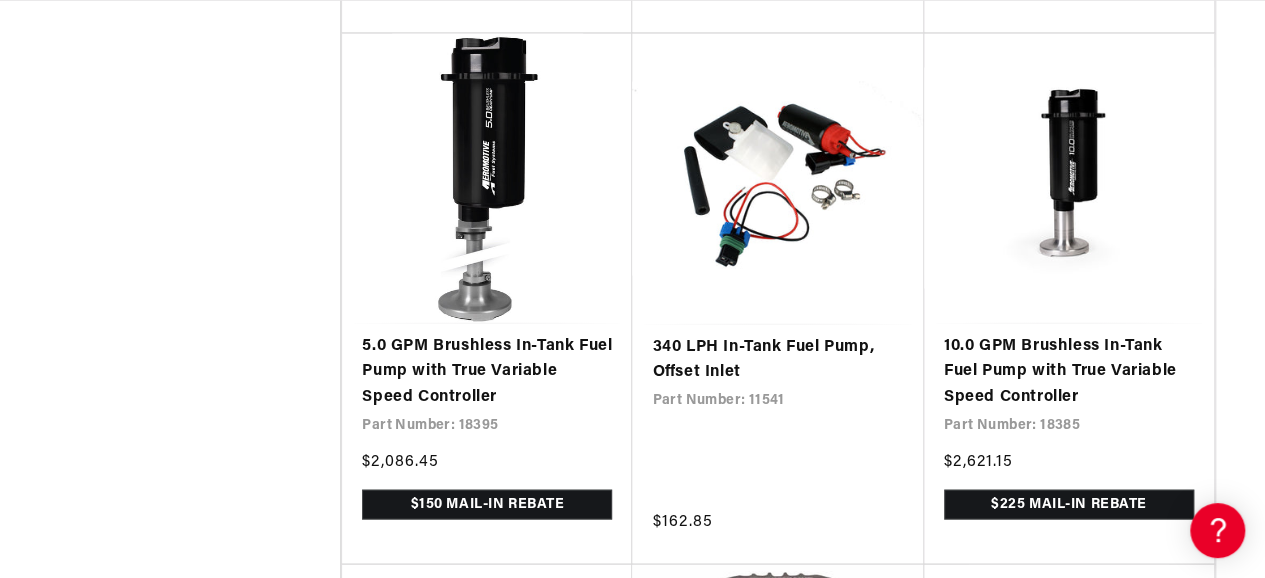 drag, startPoint x: 572, startPoint y: 413, endPoint x: 57, endPoint y: 311, distance: 525.0038 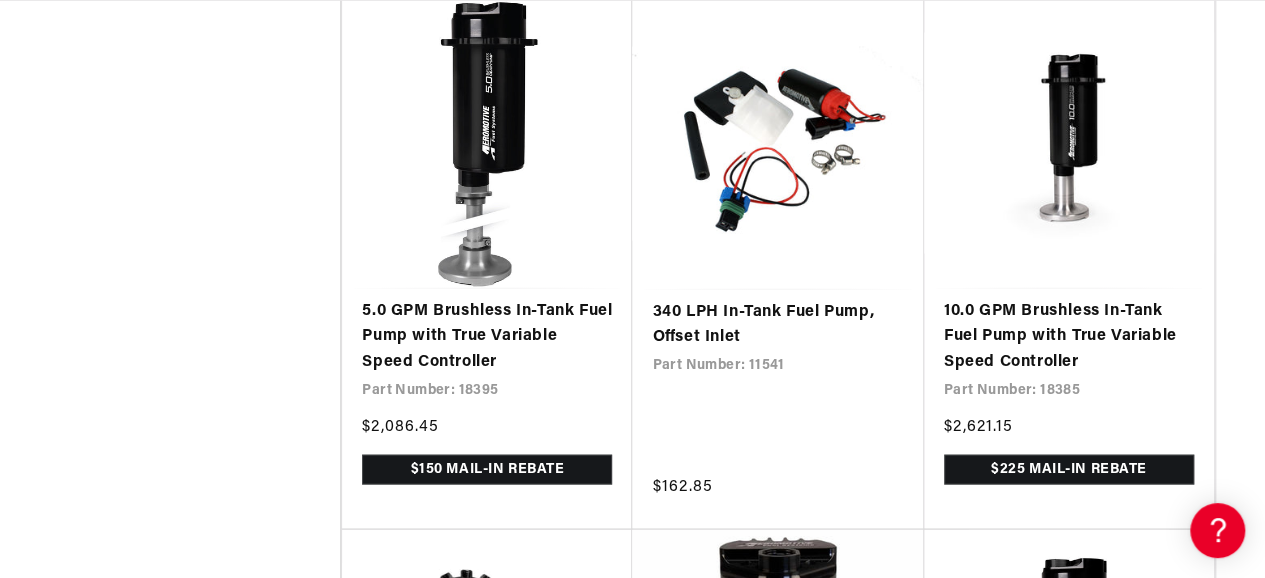 scroll, scrollTop: 0, scrollLeft: 251, axis: horizontal 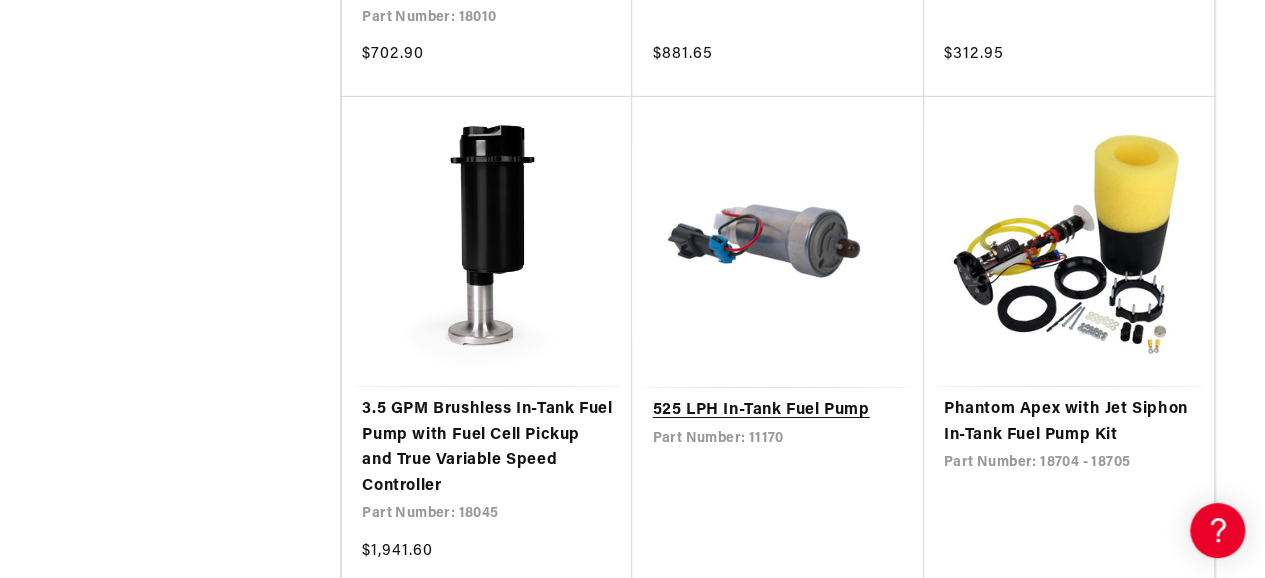 click on "525 LPH In-Tank Fuel Pump" at bounding box center [777, 411] 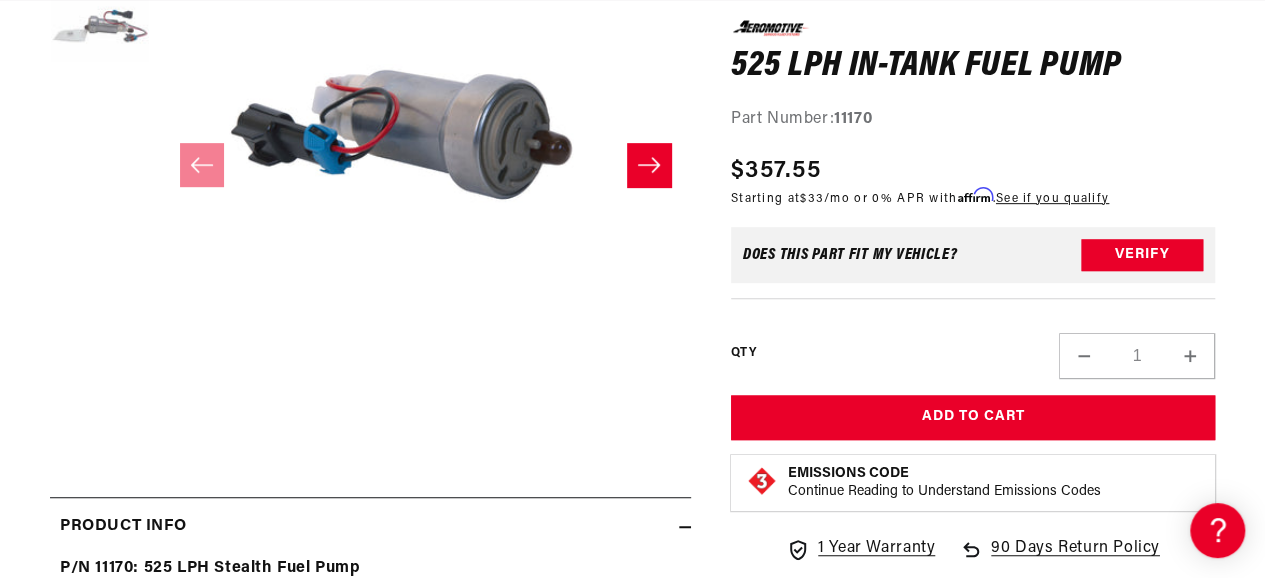 scroll, scrollTop: 454, scrollLeft: 0, axis: vertical 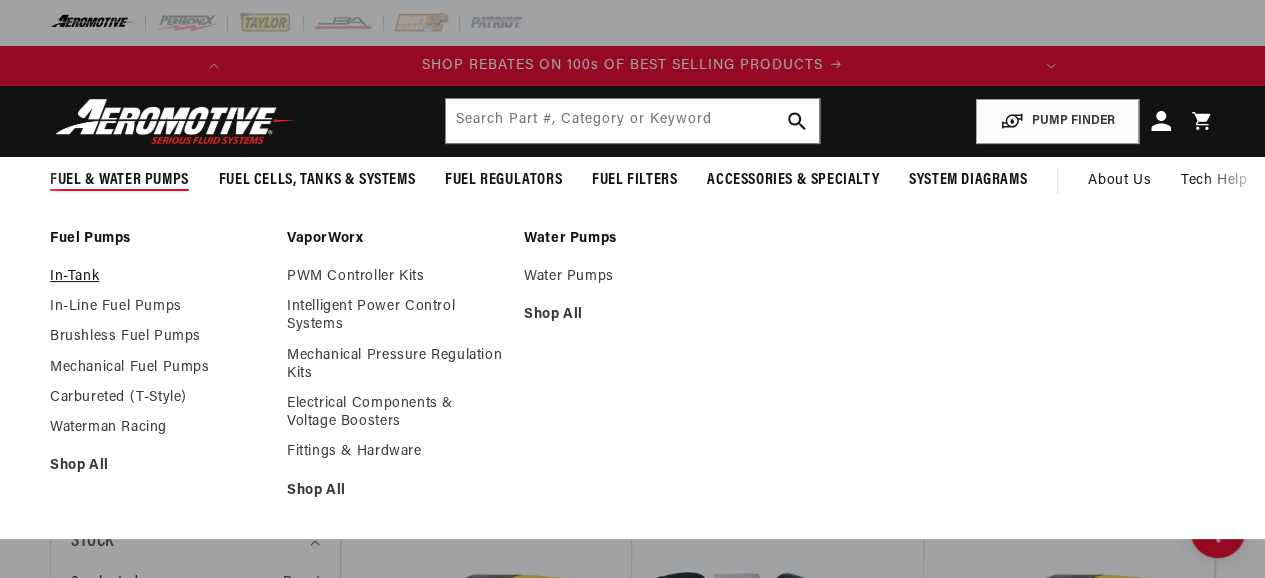 click on "In-Tank" at bounding box center [158, 277] 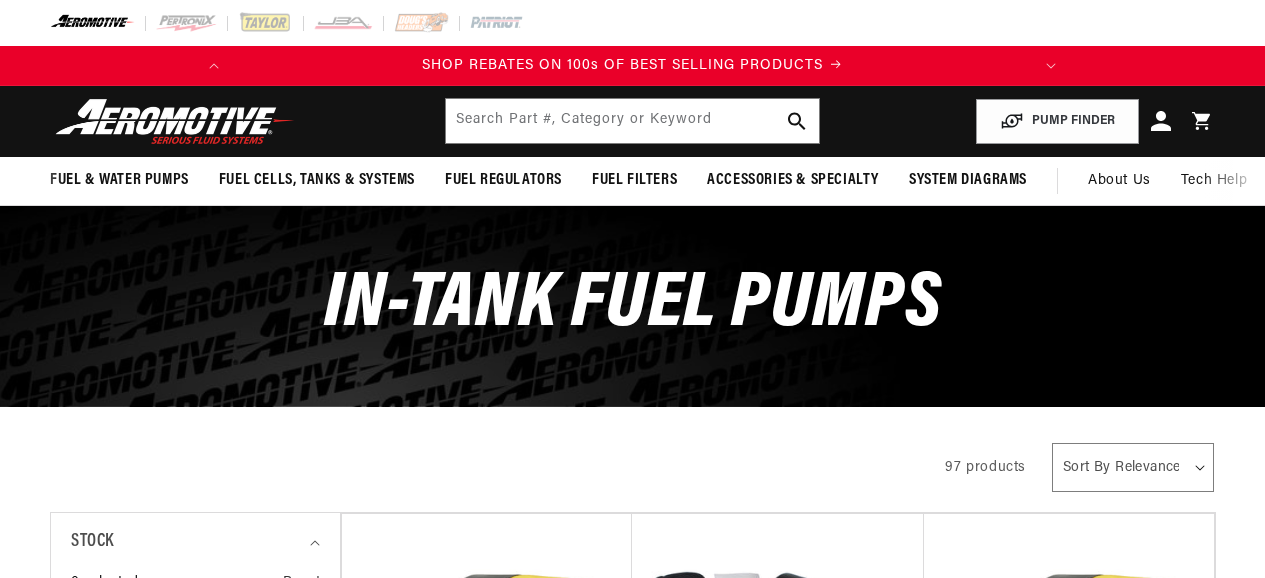 scroll, scrollTop: 0, scrollLeft: 0, axis: both 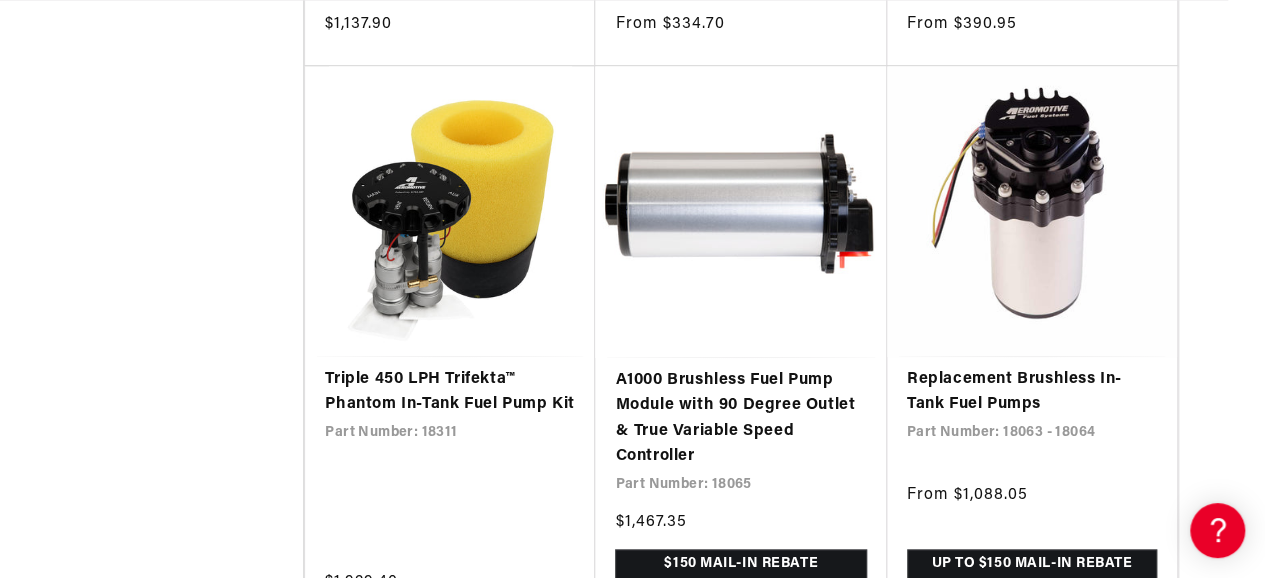 click on "Stock
0 selected
Reset
Stock
In stock (97)
In stock (97 products)
Out of stock (0)
Brand" at bounding box center (158, -3520) 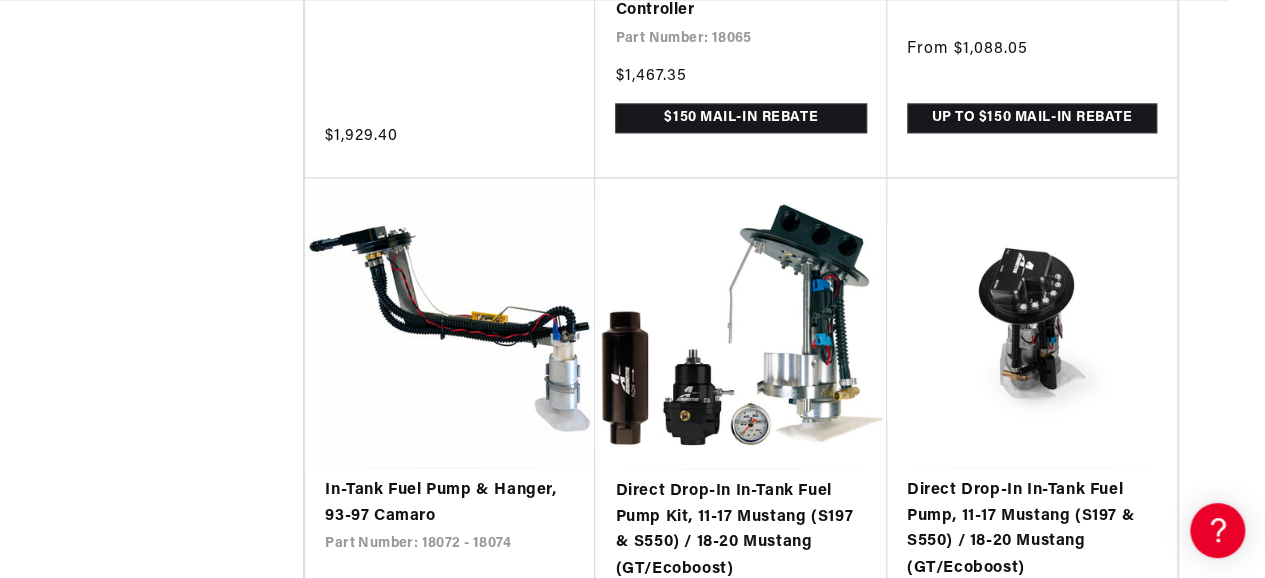 click on "Stock
0 selected
Reset
Stock
In stock (97)
In stock (97 products)
Out of stock (0)
Brand" at bounding box center (158, -3966) 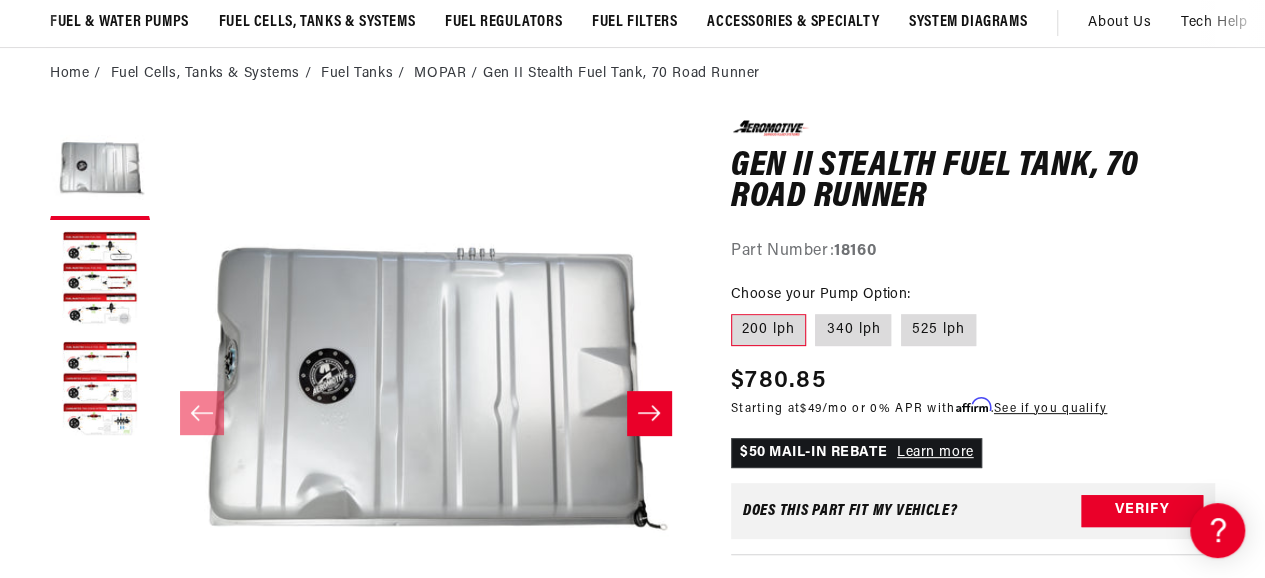 scroll, scrollTop: 0, scrollLeft: 0, axis: both 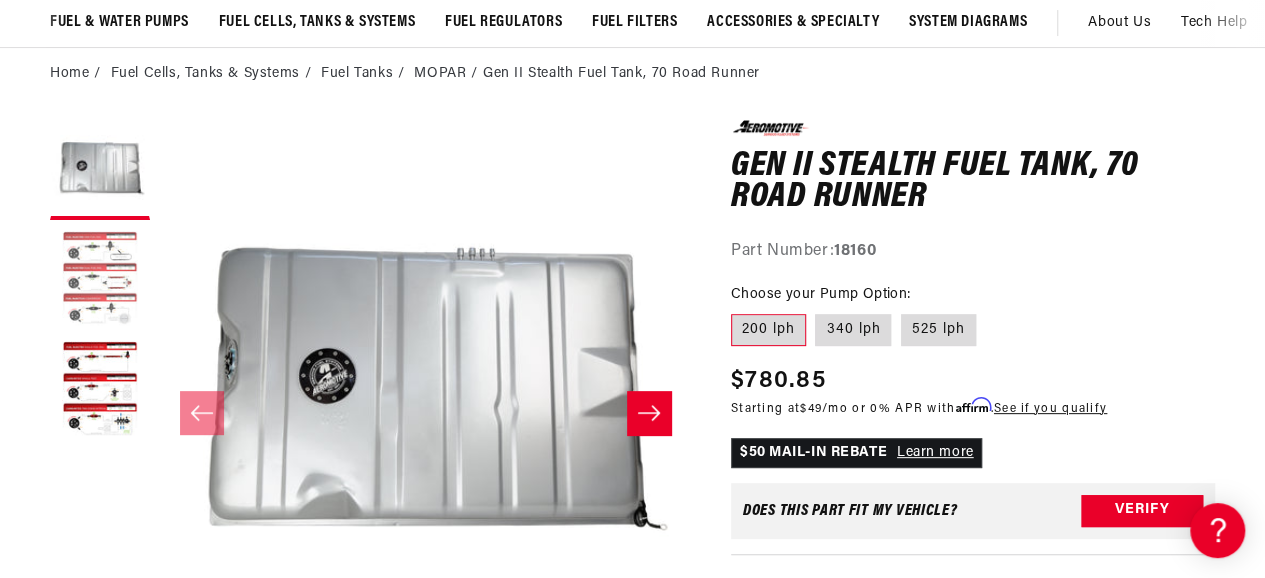 click at bounding box center (100, 280) 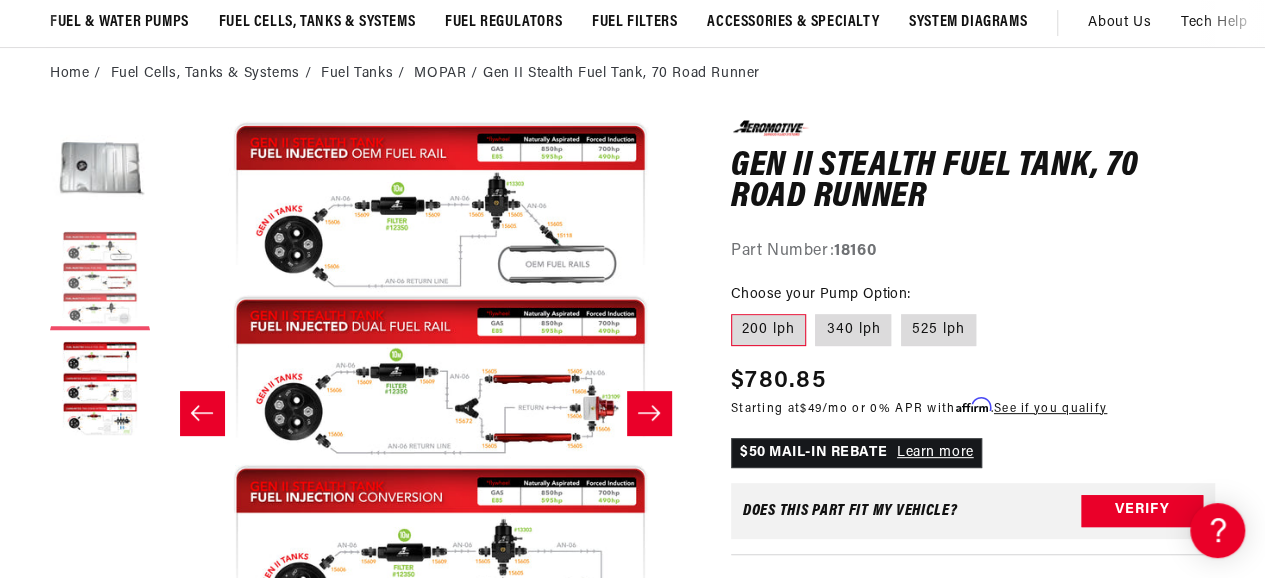 scroll, scrollTop: 0, scrollLeft: 530, axis: horizontal 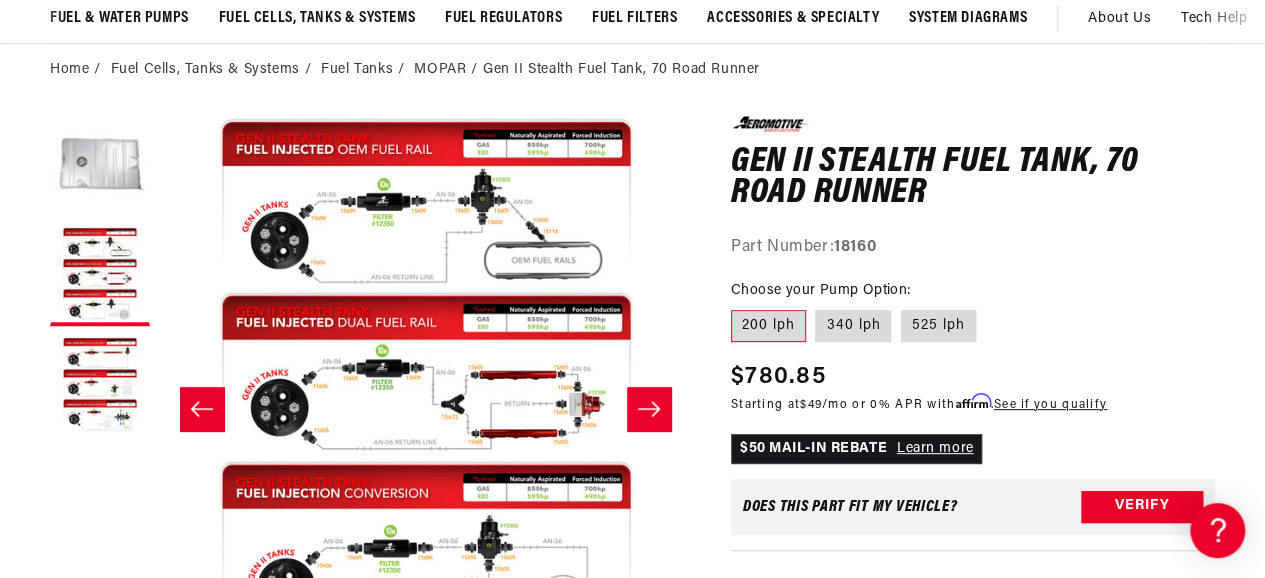 click at bounding box center (100, 166) 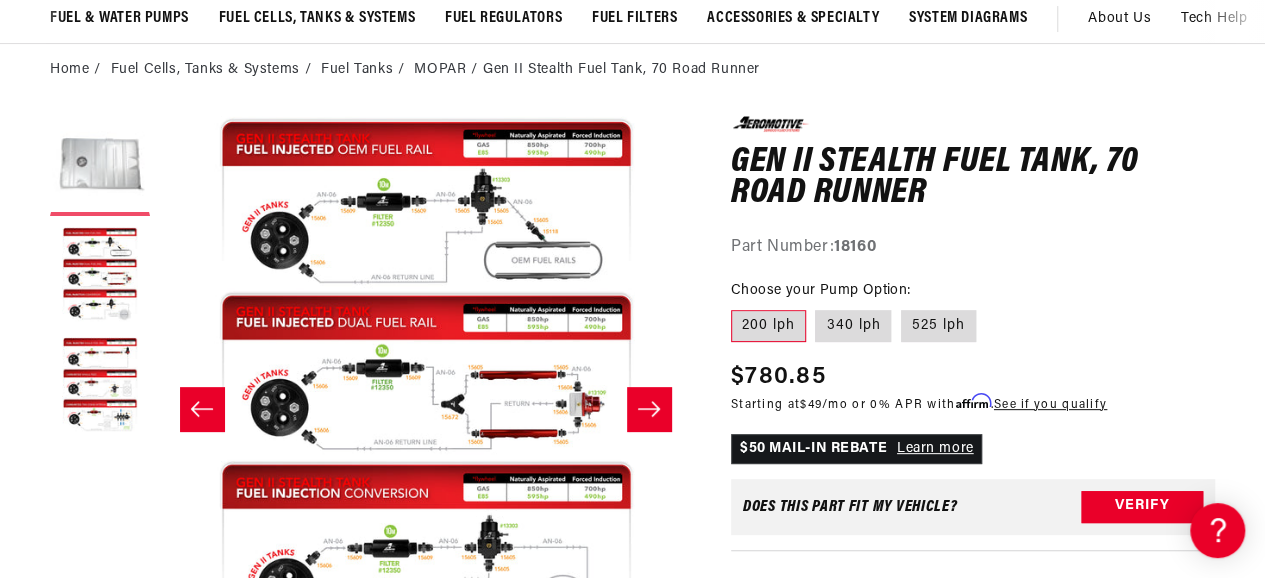 scroll, scrollTop: 0, scrollLeft: 442, axis: horizontal 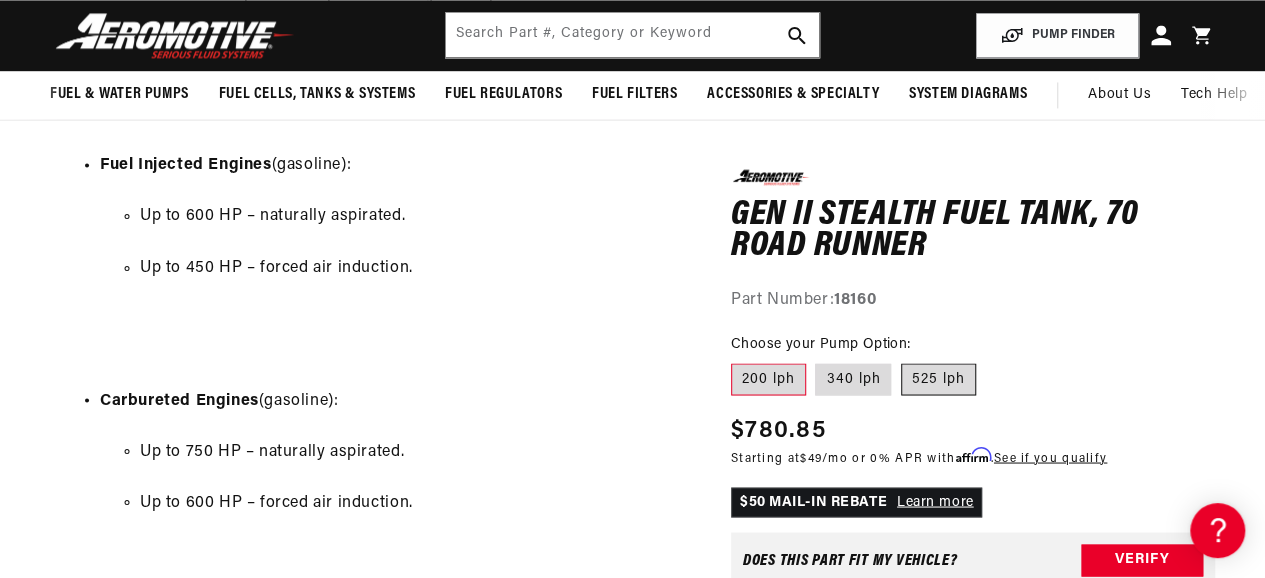 click on "525 lph" at bounding box center (938, 380) 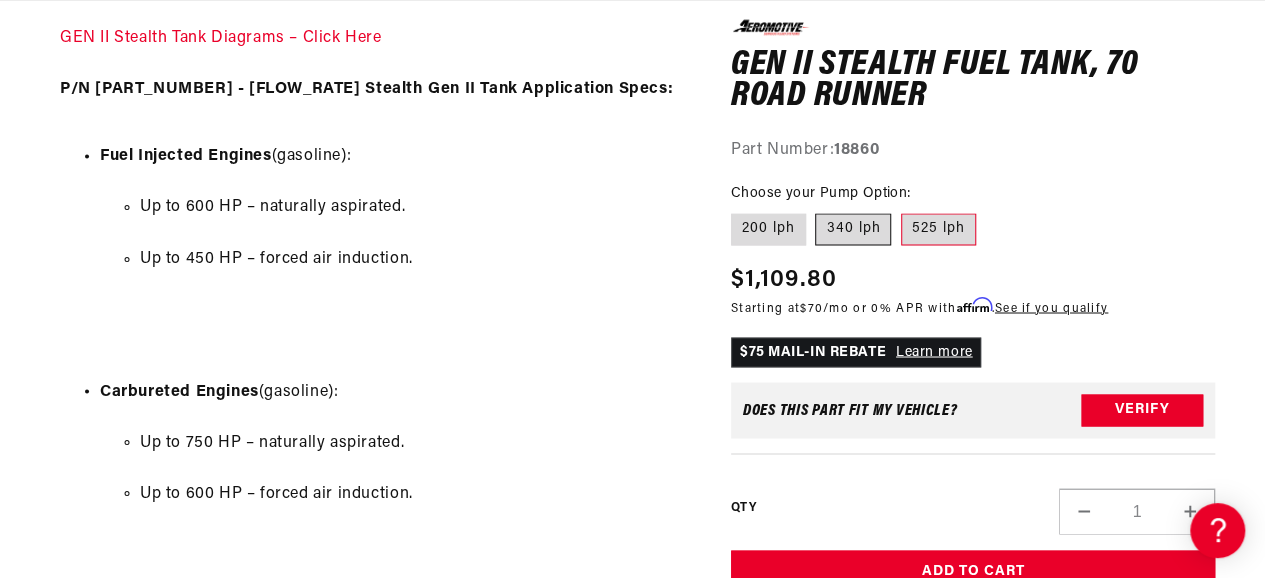 click on "340 lph" at bounding box center (853, 230) 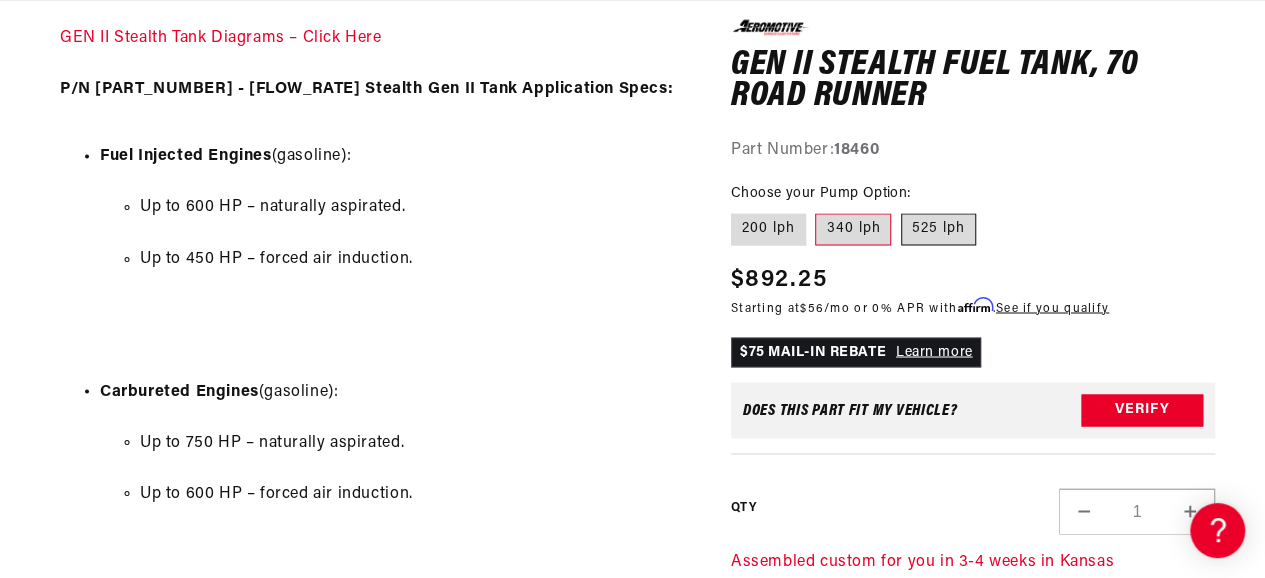 click on "525 lph" at bounding box center [938, 230] 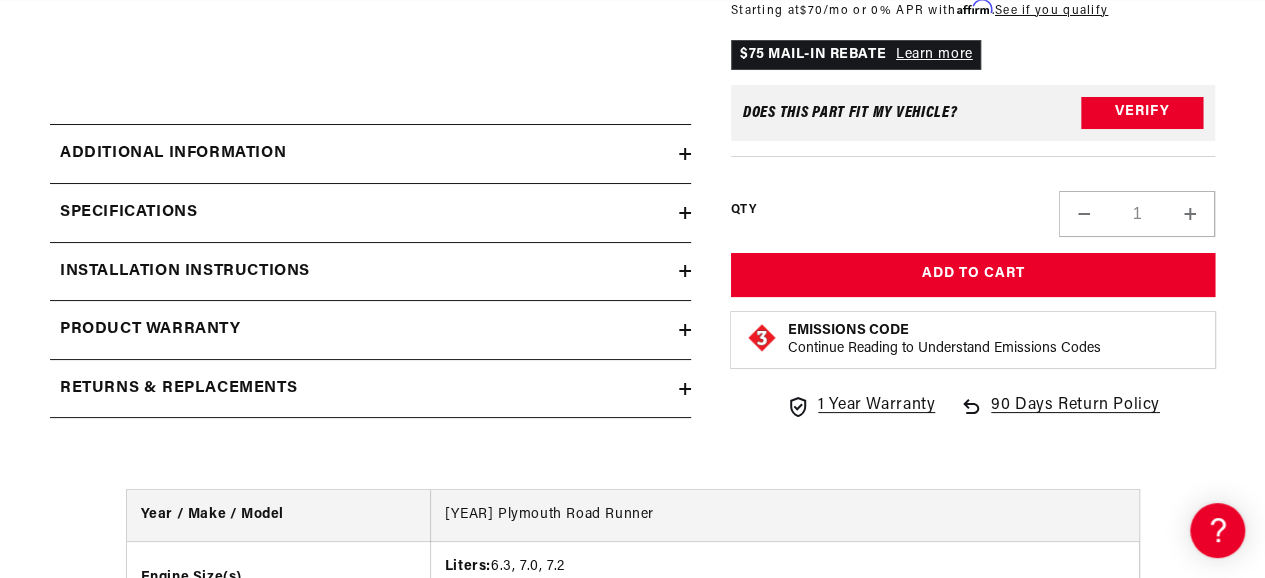 click on "Specifications" at bounding box center [364, 213] 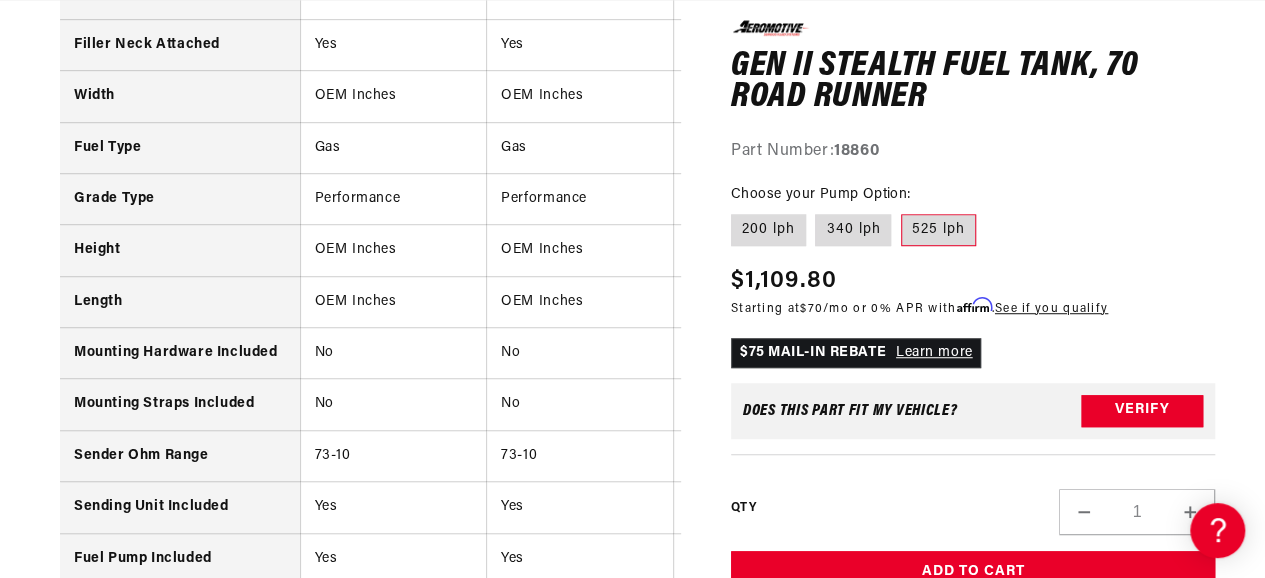 scroll, scrollTop: 0, scrollLeft: 678, axis: horizontal 